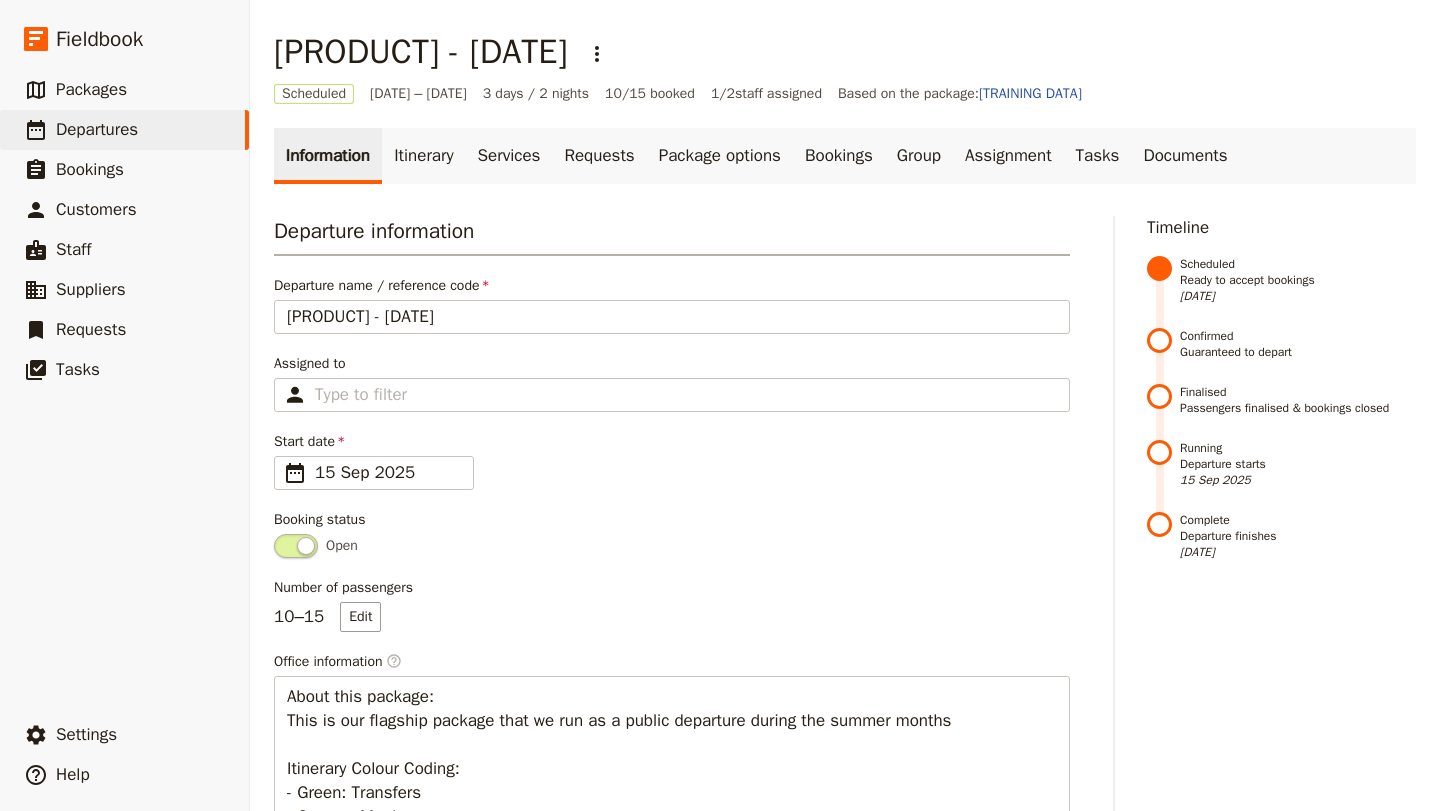 scroll, scrollTop: 0, scrollLeft: 0, axis: both 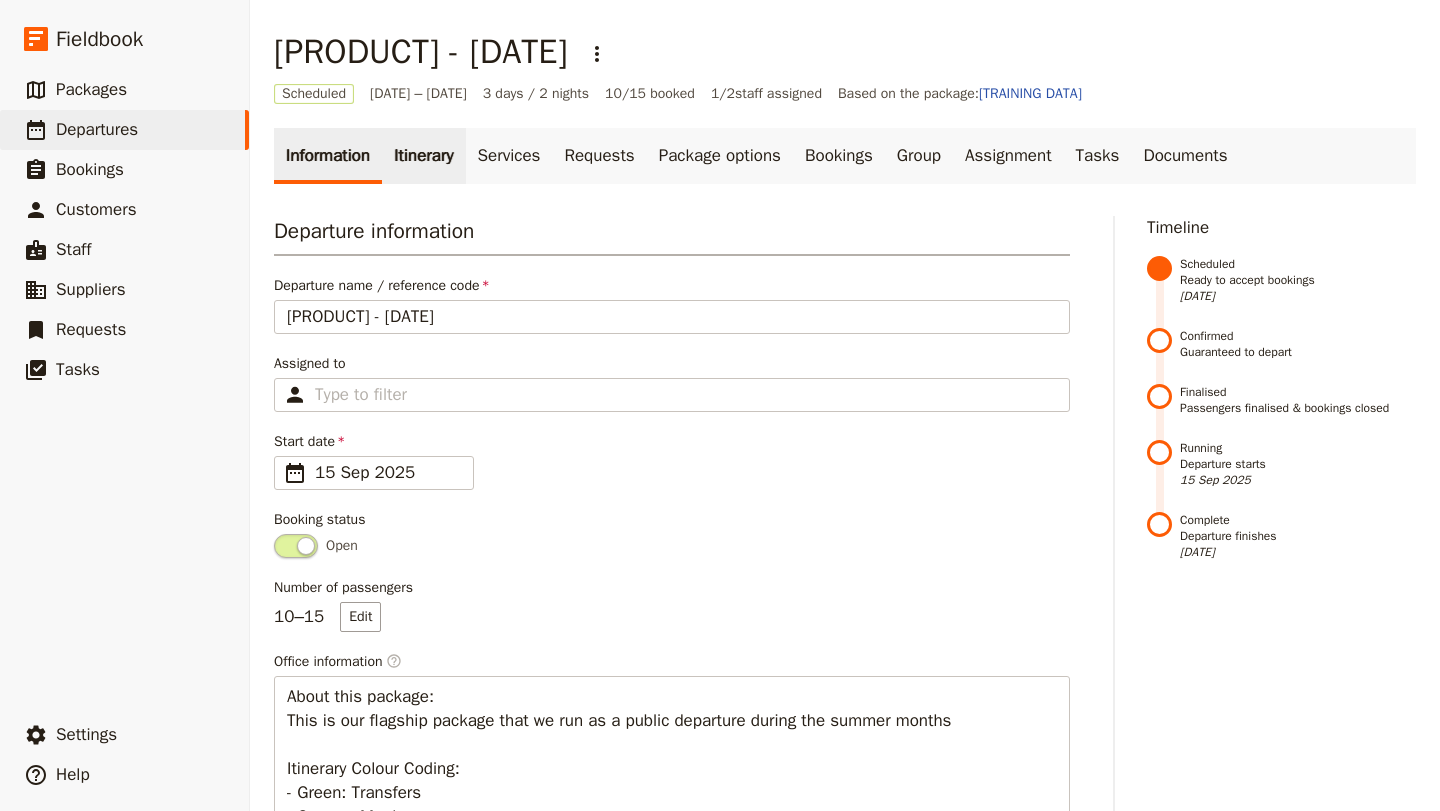 click on "Itinerary" at bounding box center [423, 156] 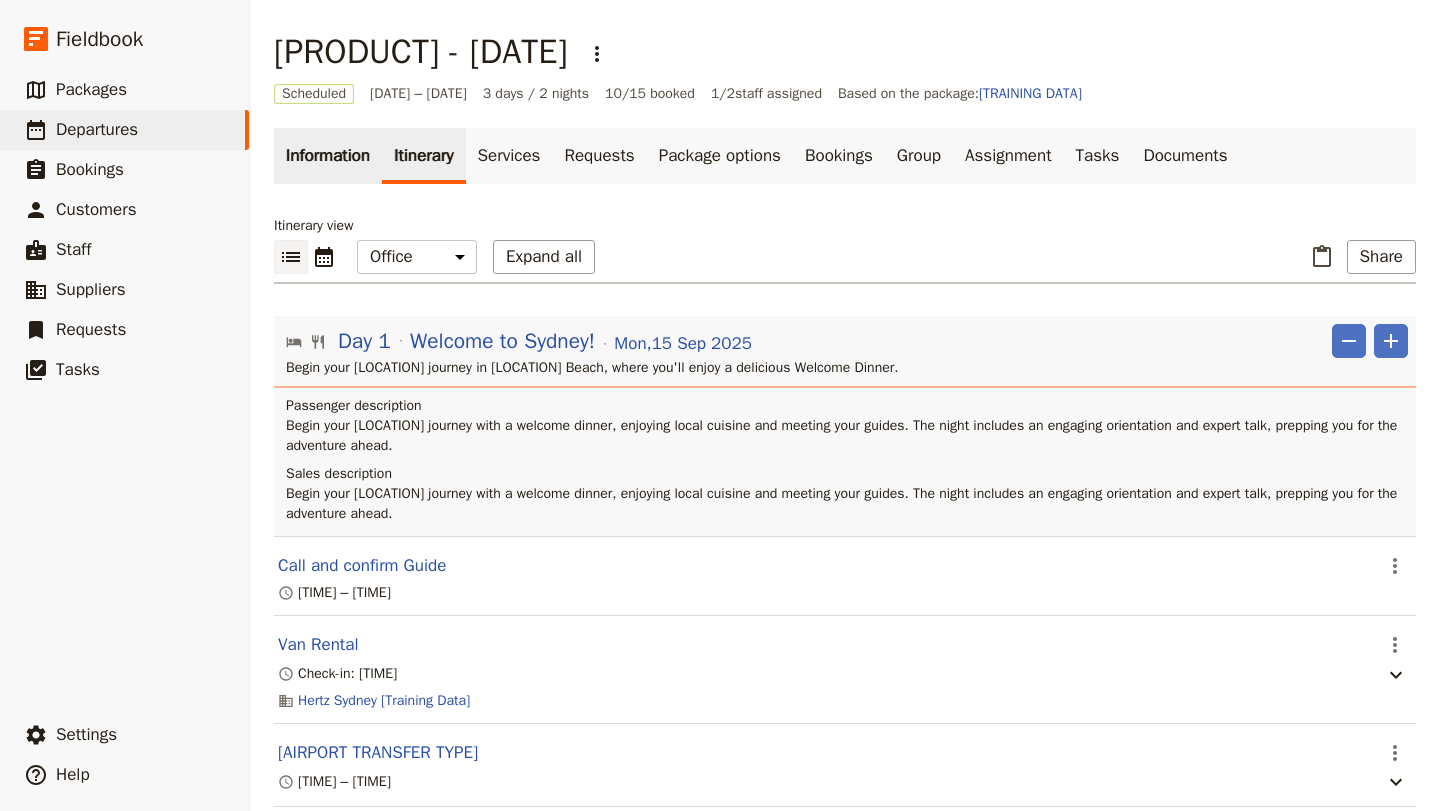 click on "Information" at bounding box center (328, 156) 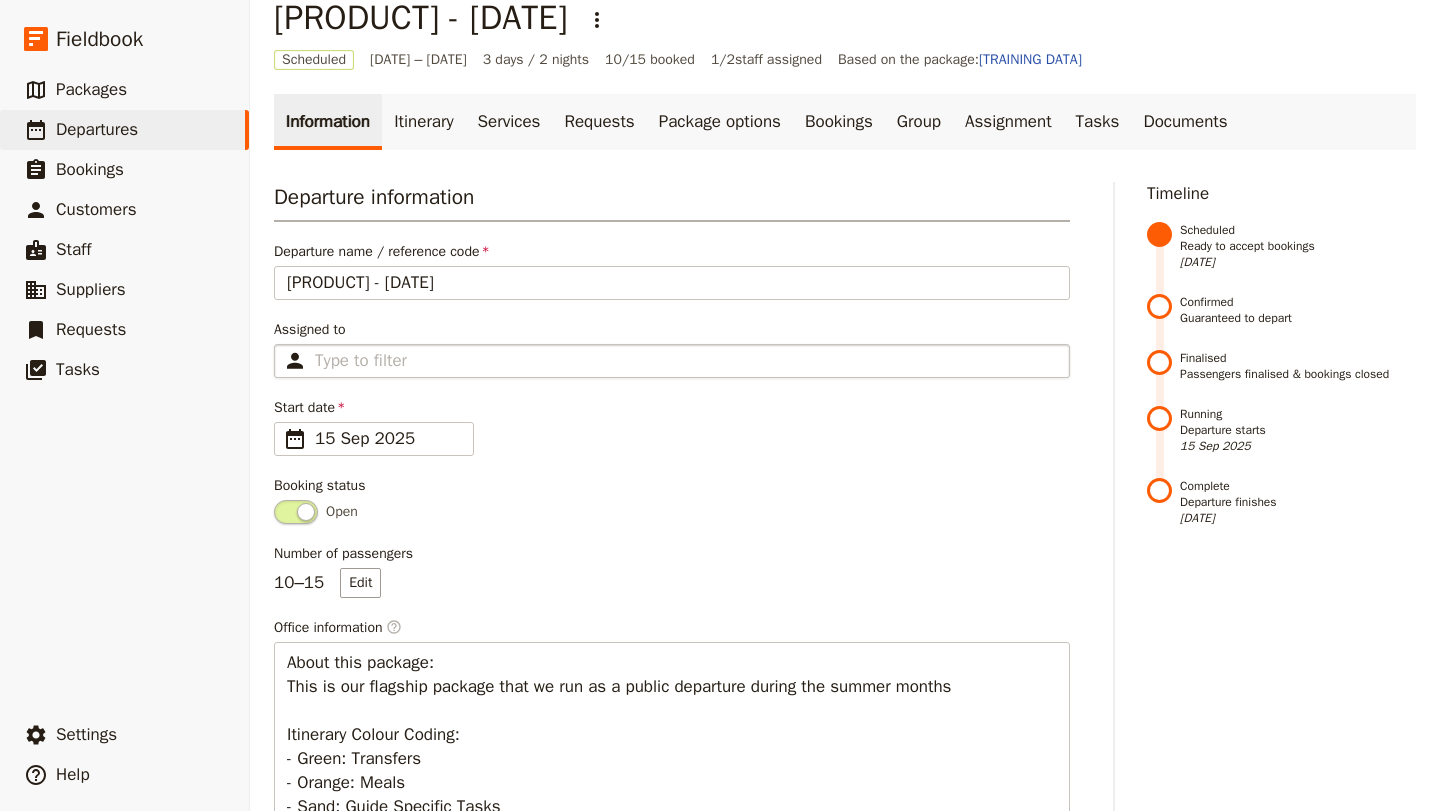 scroll, scrollTop: 0, scrollLeft: 0, axis: both 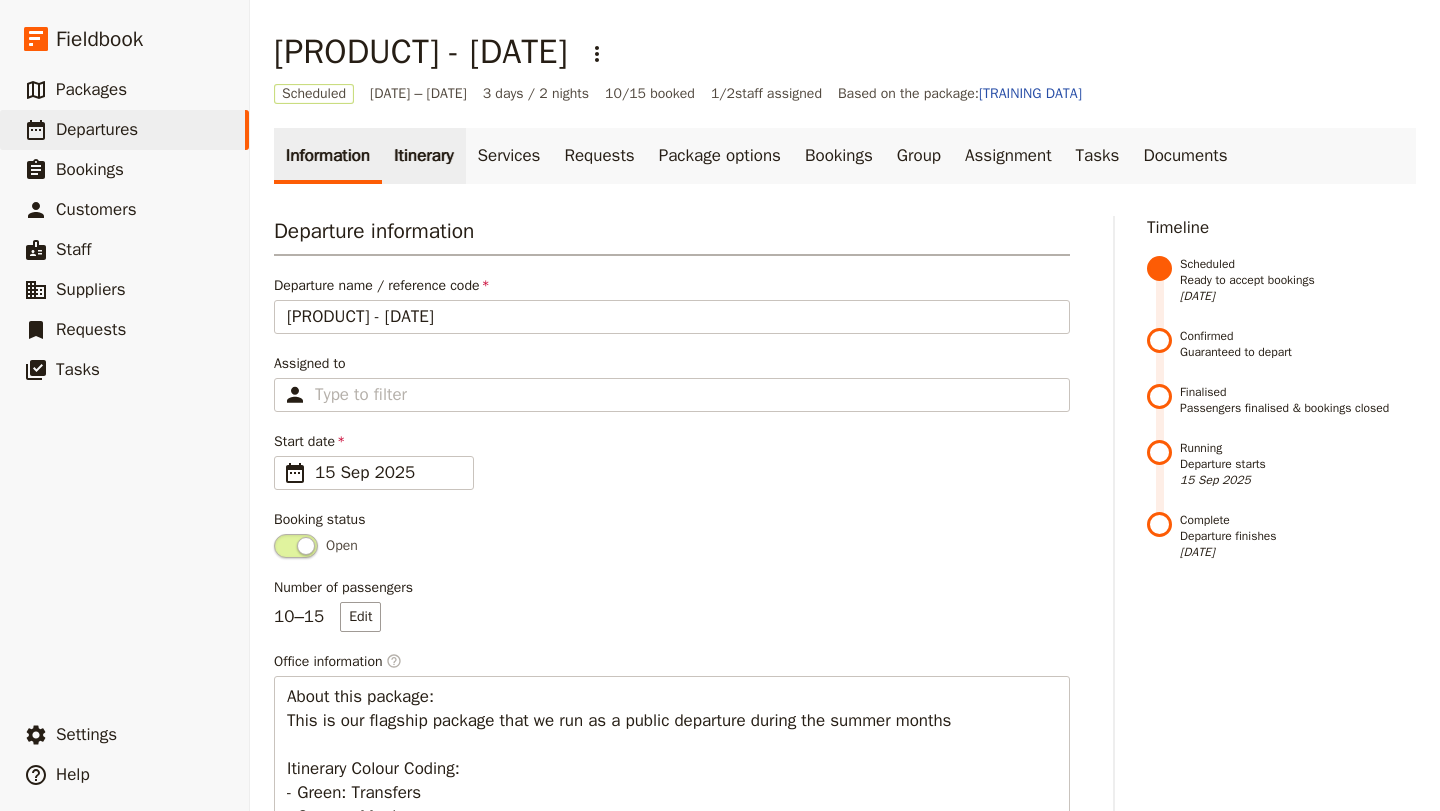 click on "Itinerary" at bounding box center (423, 156) 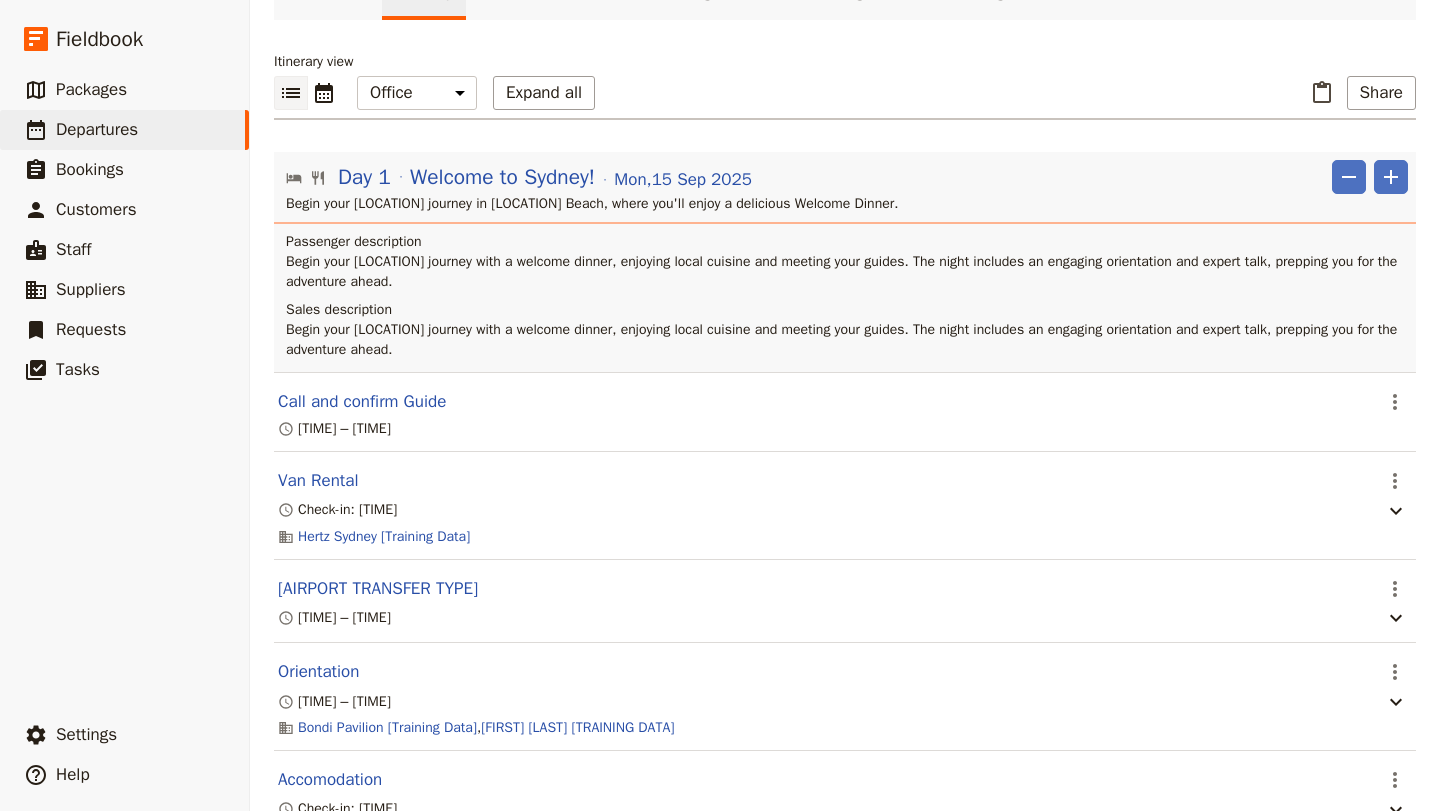 scroll, scrollTop: 0, scrollLeft: 0, axis: both 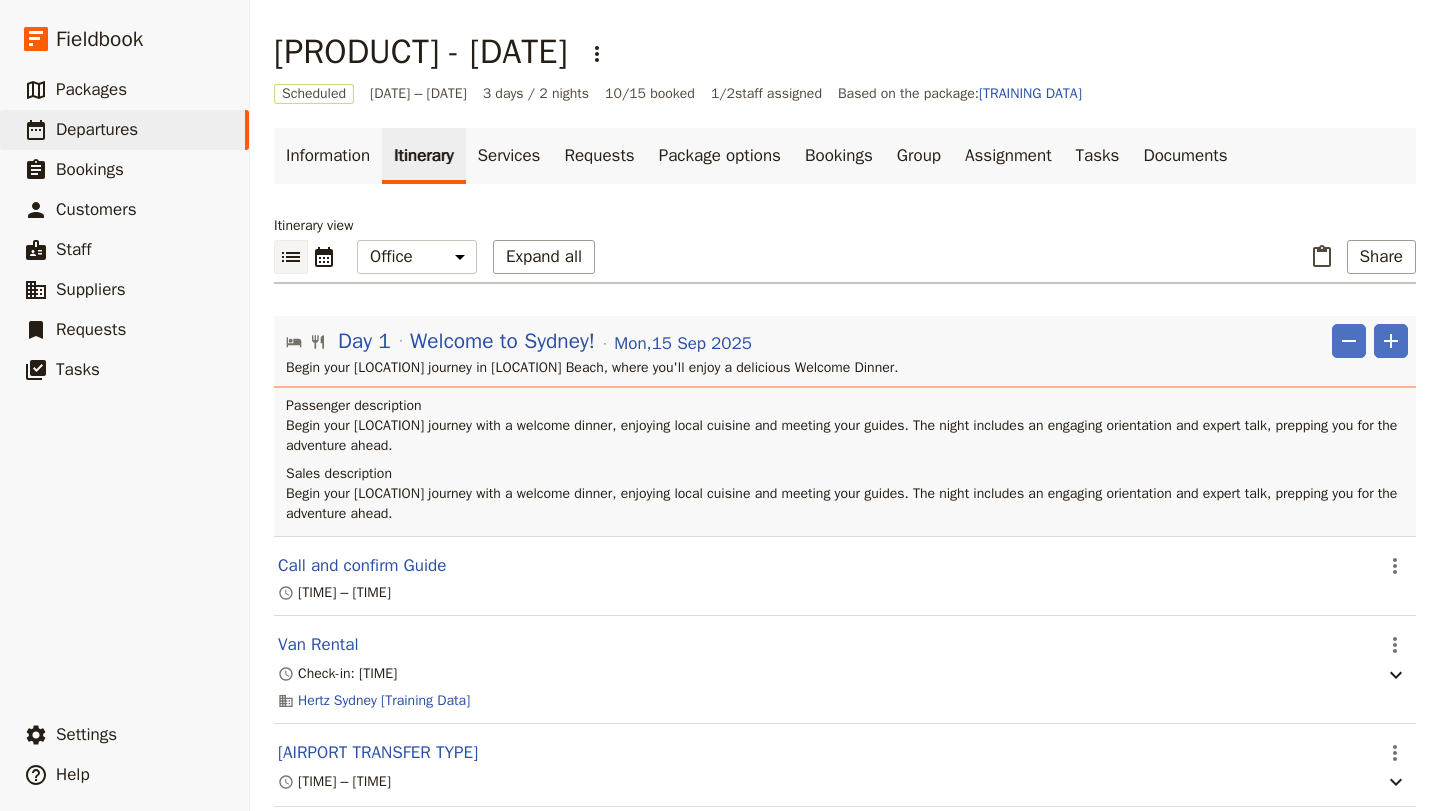 click on "Itinerary view" at bounding box center (845, 226) 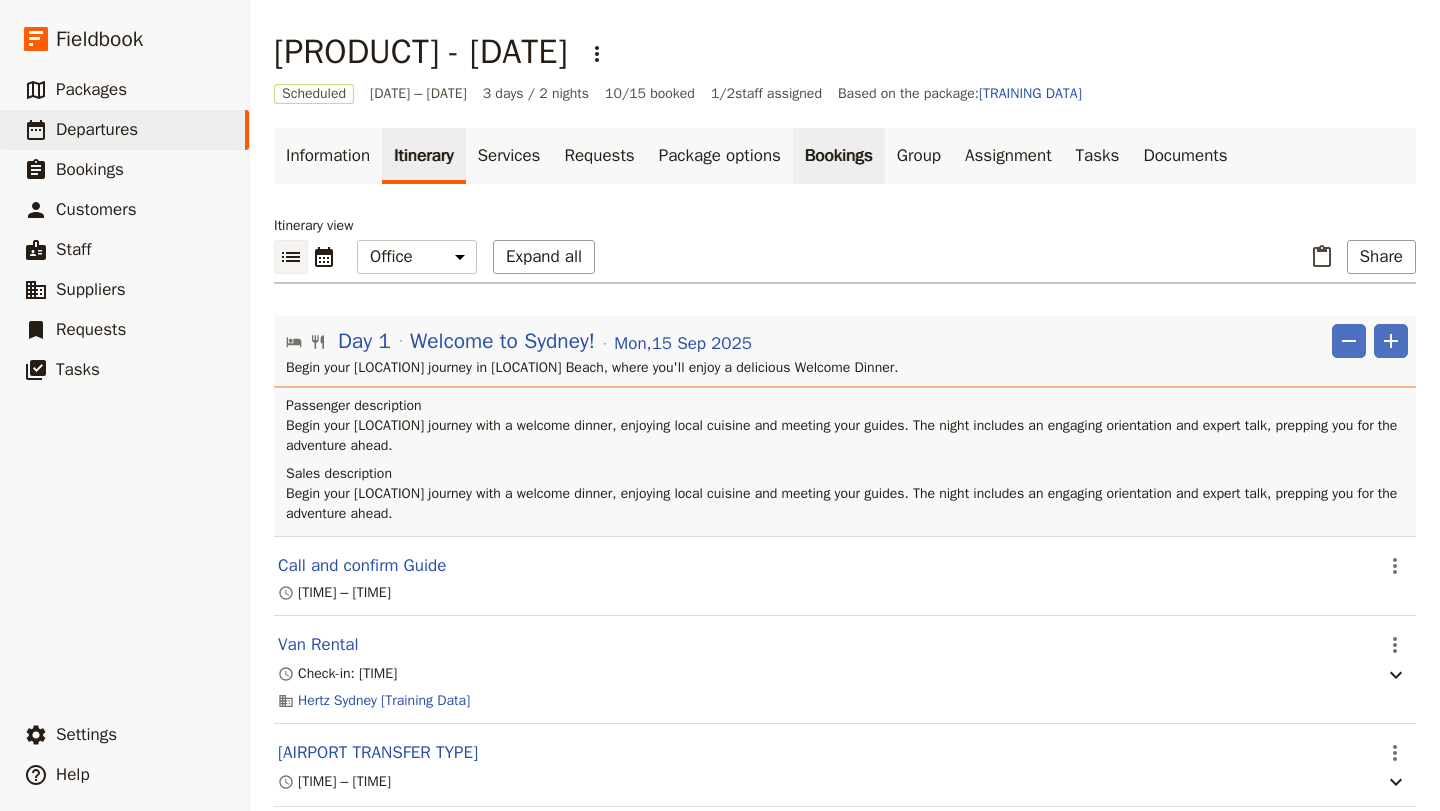 click on "Bookings" at bounding box center (839, 156) 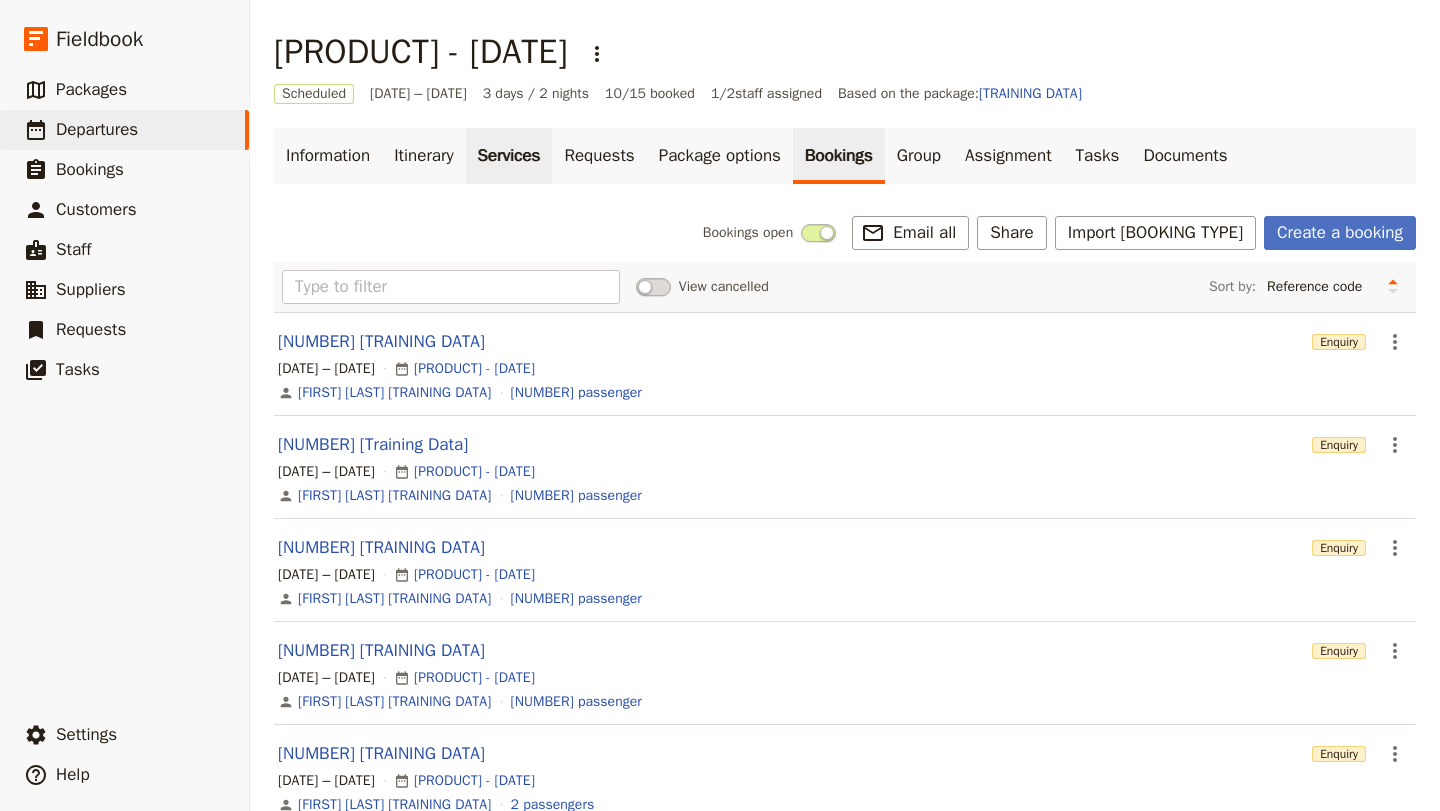 click on "Services" at bounding box center [509, 156] 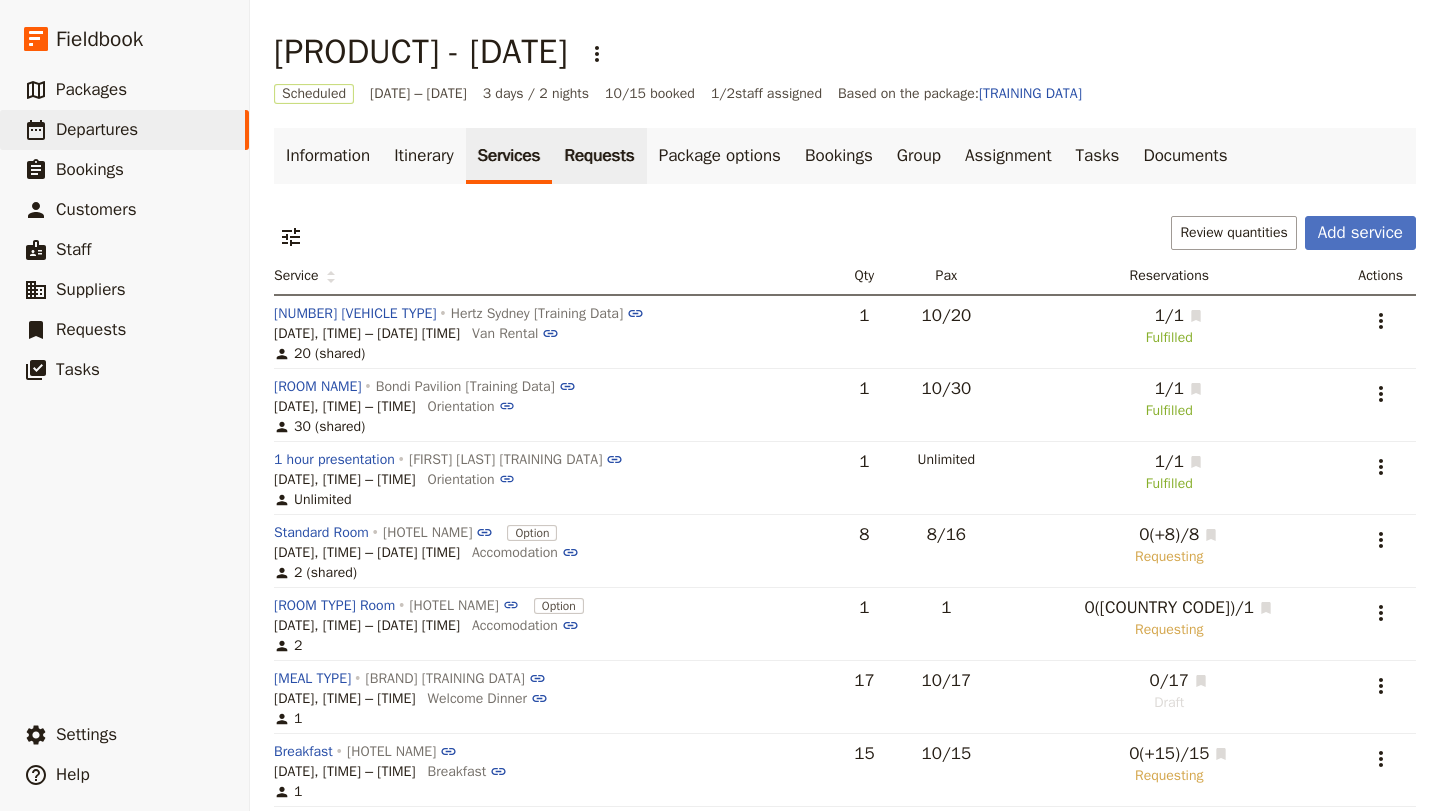 click on "Requests" at bounding box center (599, 156) 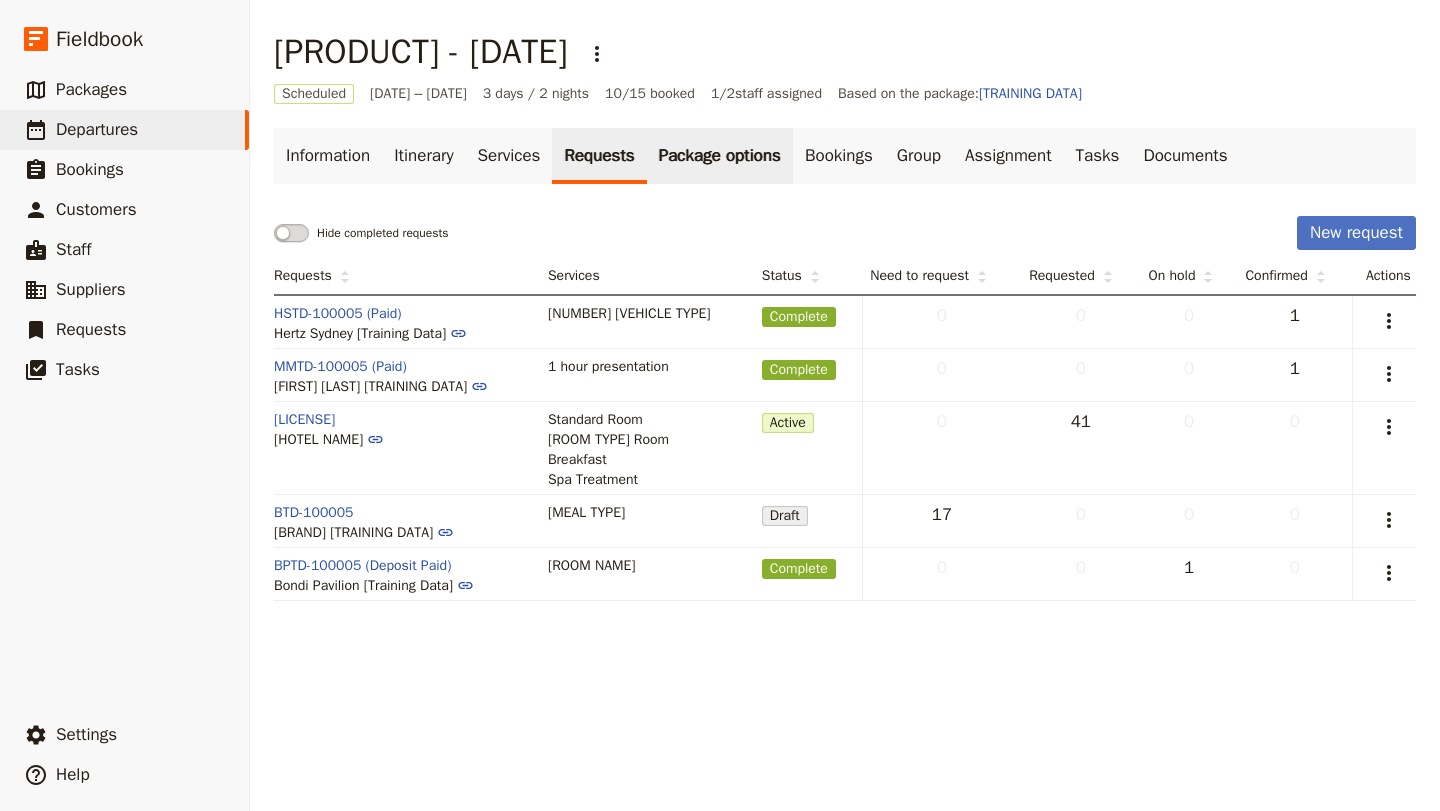 click on "Package options" at bounding box center (720, 156) 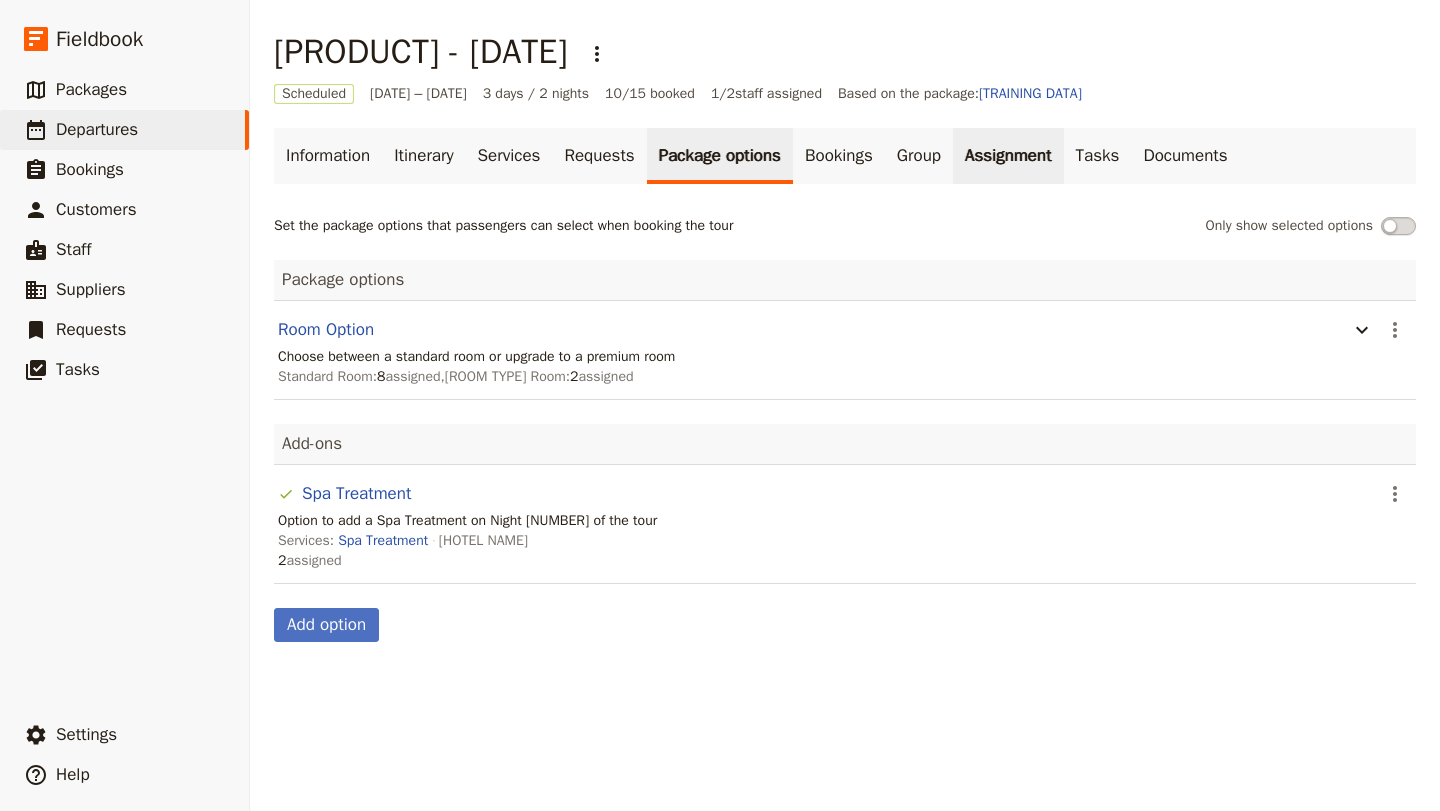 click on "Assignment" at bounding box center [1008, 156] 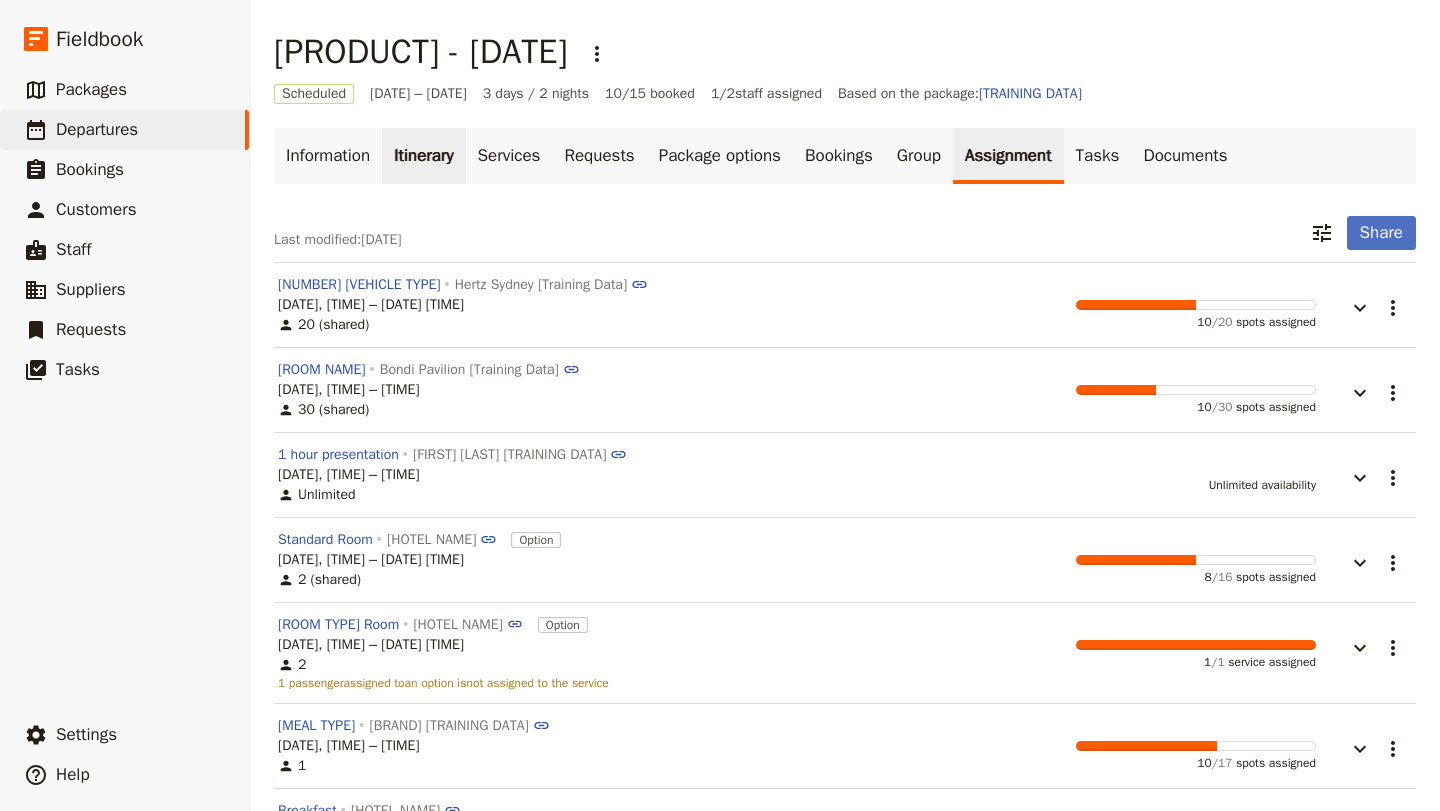 click on "Itinerary" at bounding box center (423, 156) 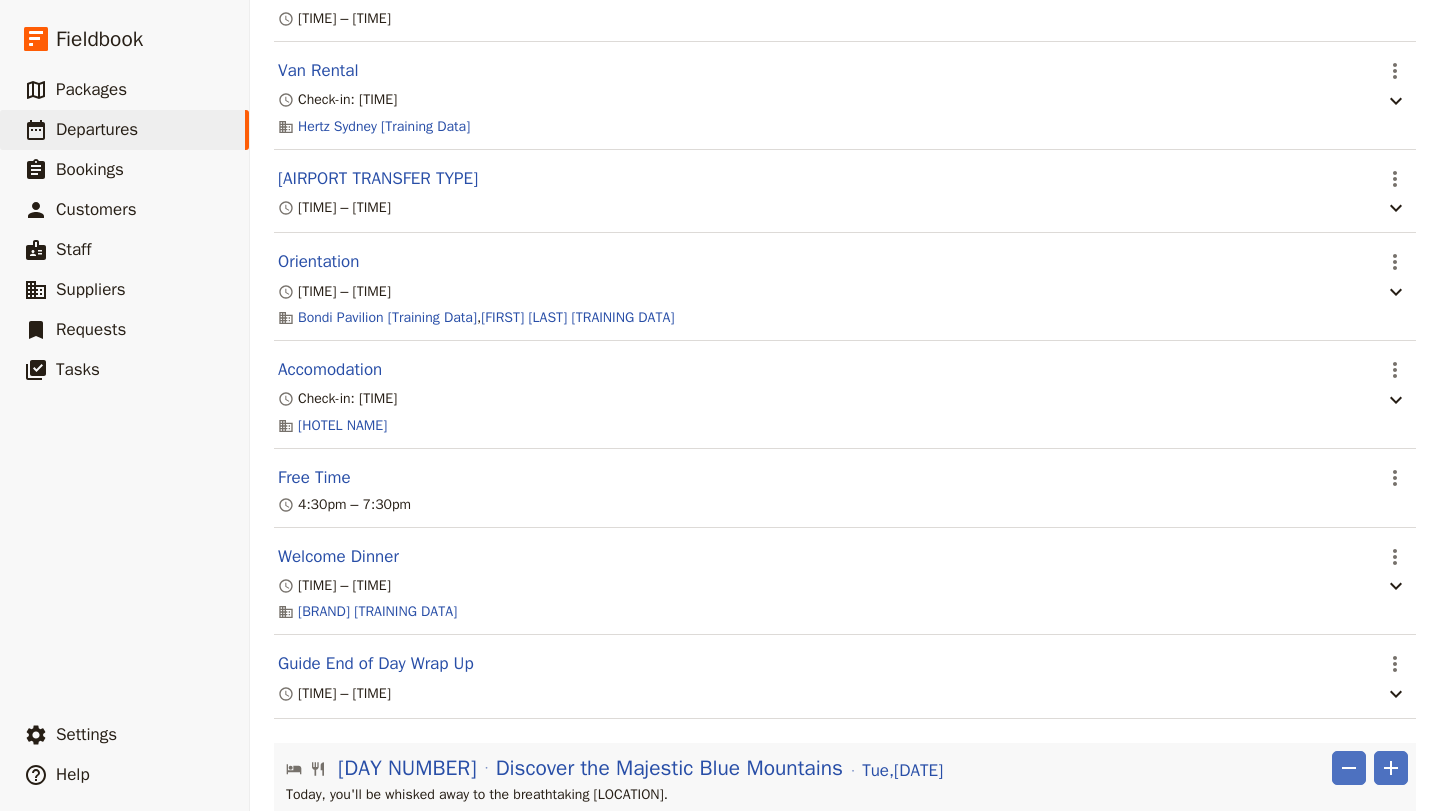scroll, scrollTop: 0, scrollLeft: 0, axis: both 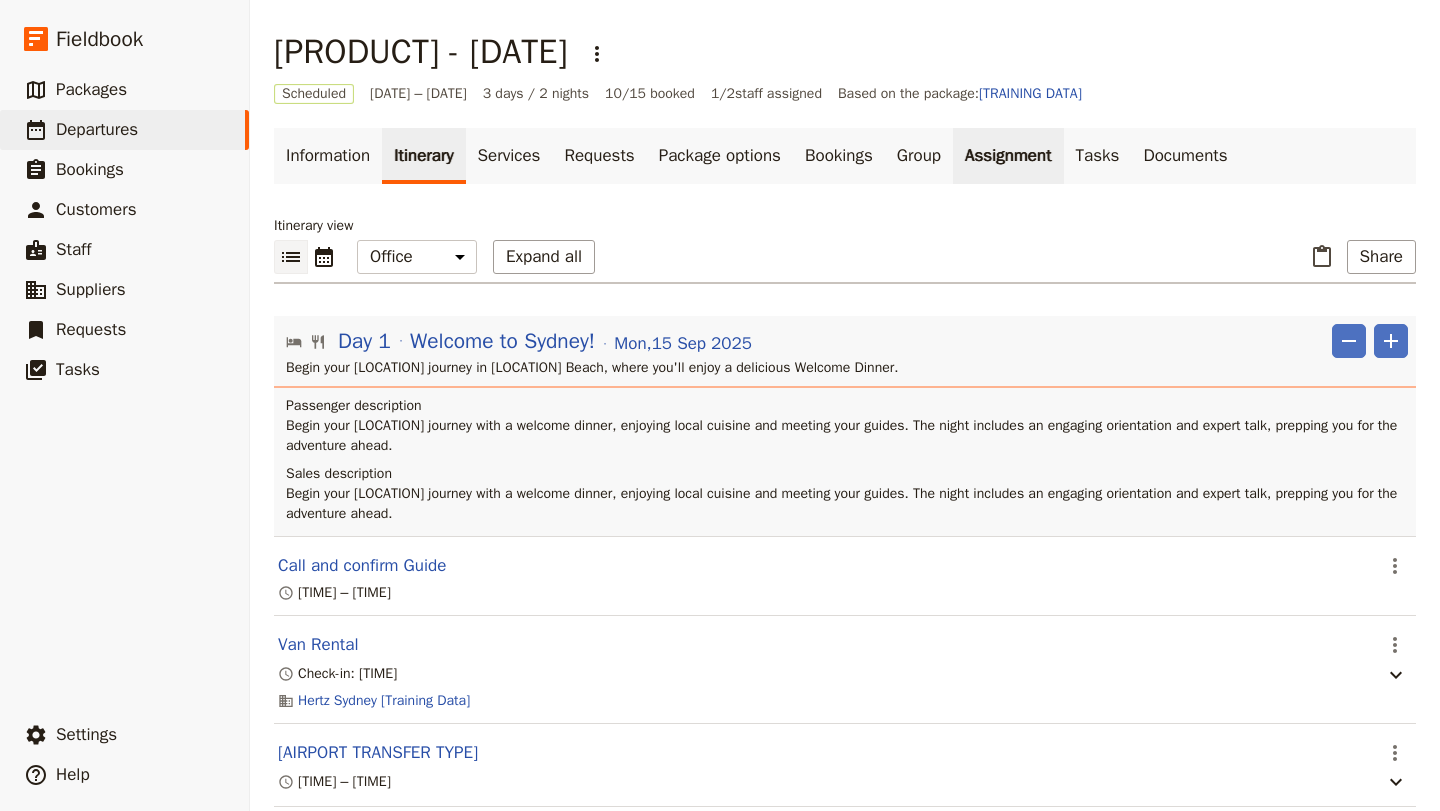 click on "Assignment" at bounding box center [1008, 156] 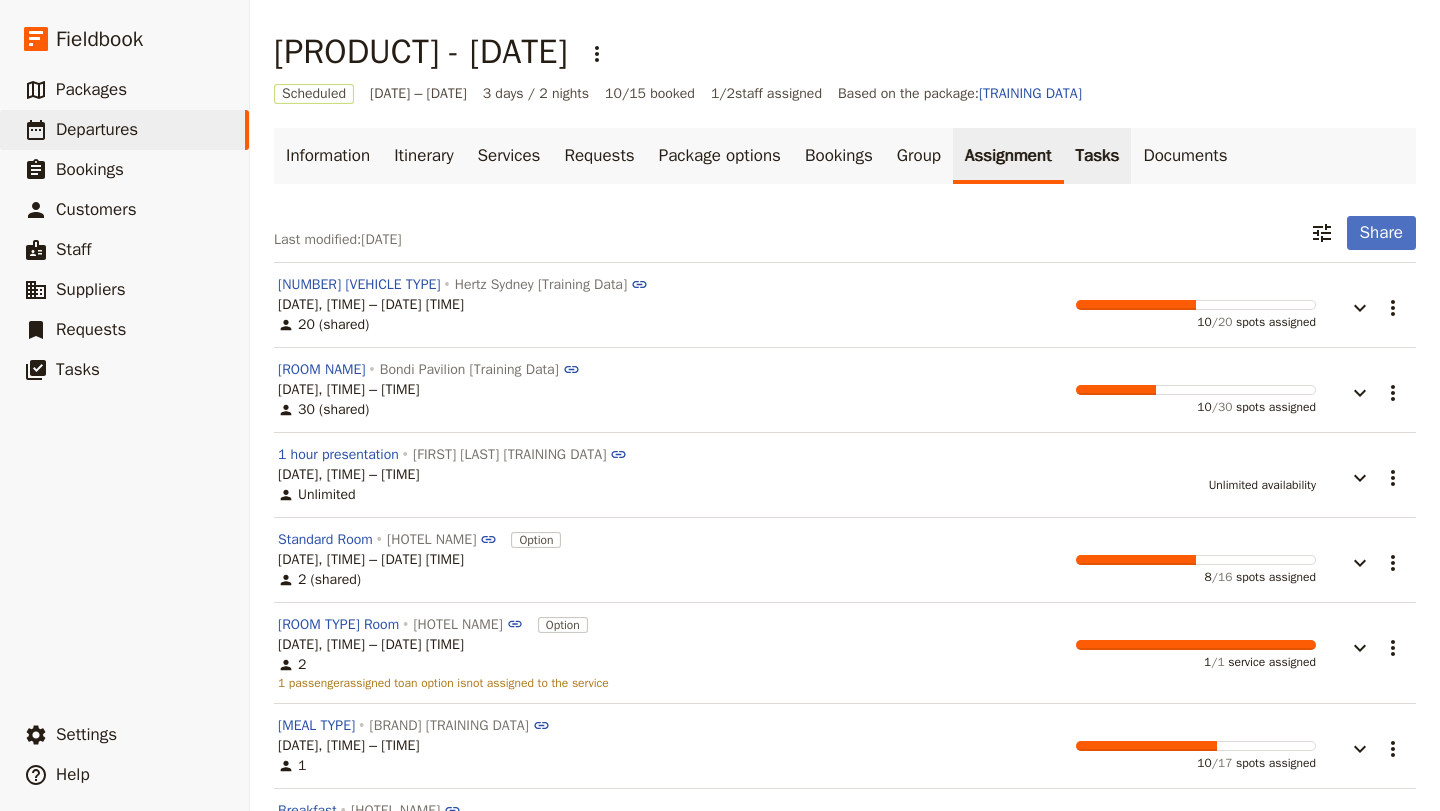 click on "Tasks" at bounding box center (1098, 156) 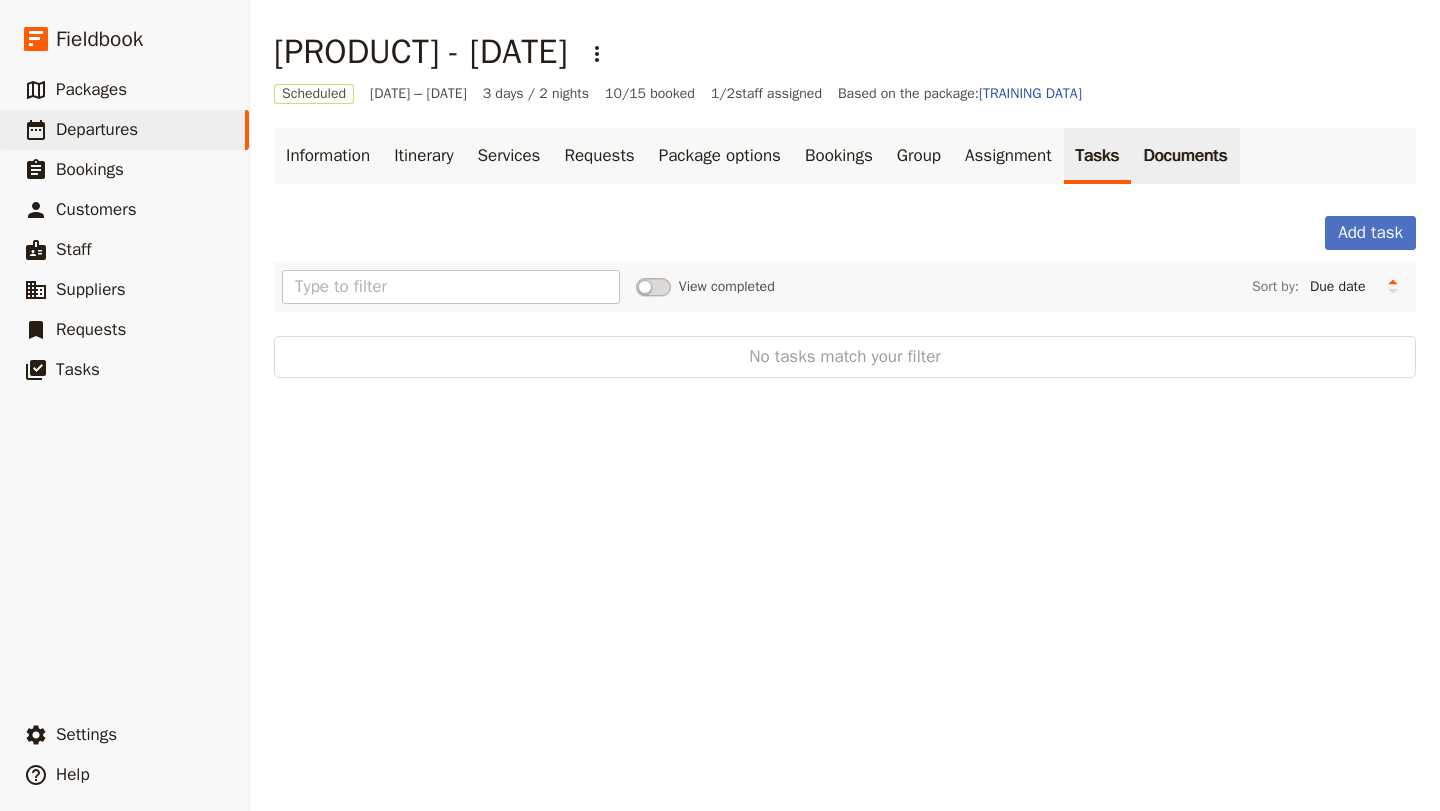 click on "Documents" at bounding box center [1185, 156] 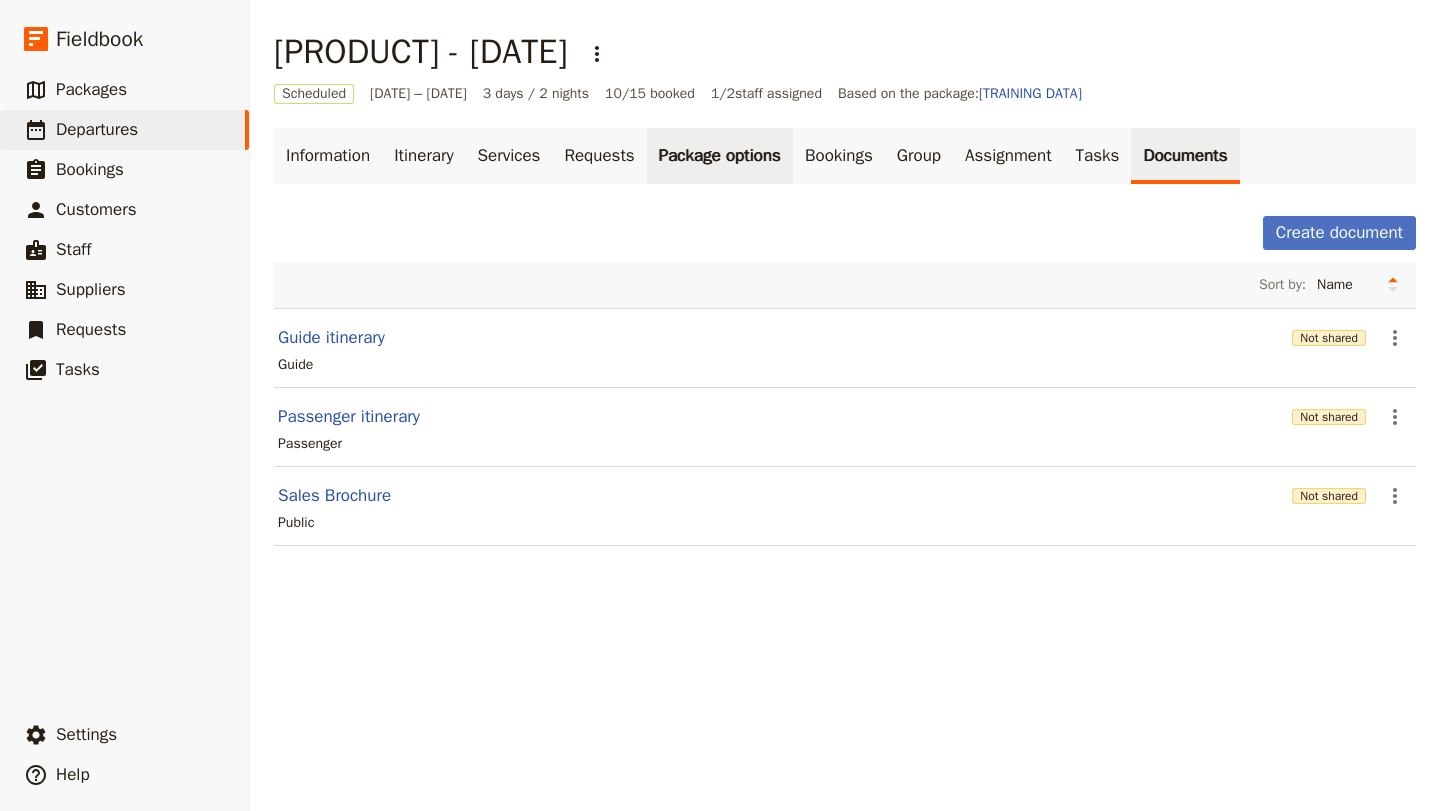 click on "Package options" at bounding box center (720, 156) 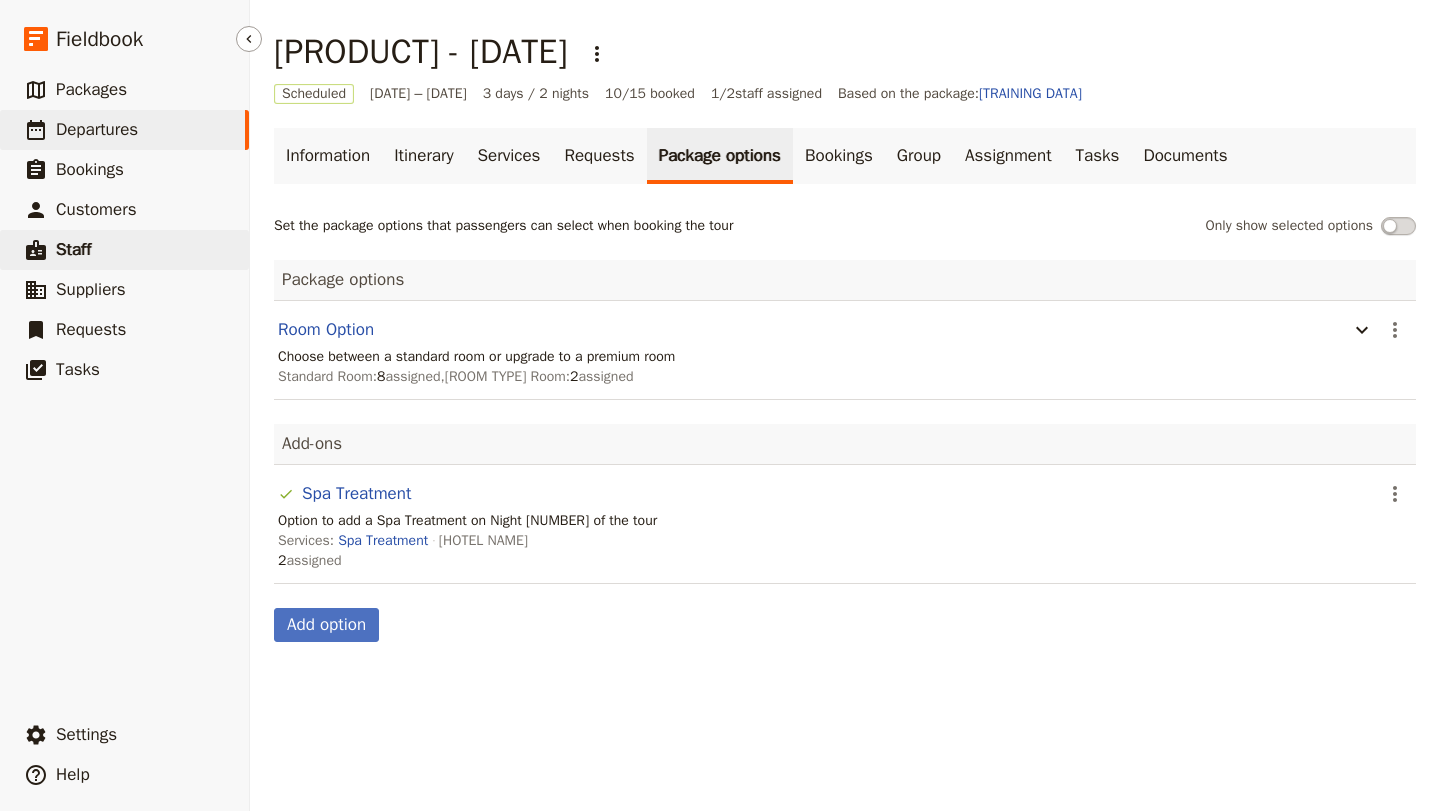 click on "​ [ROLE]" at bounding box center (124, 250) 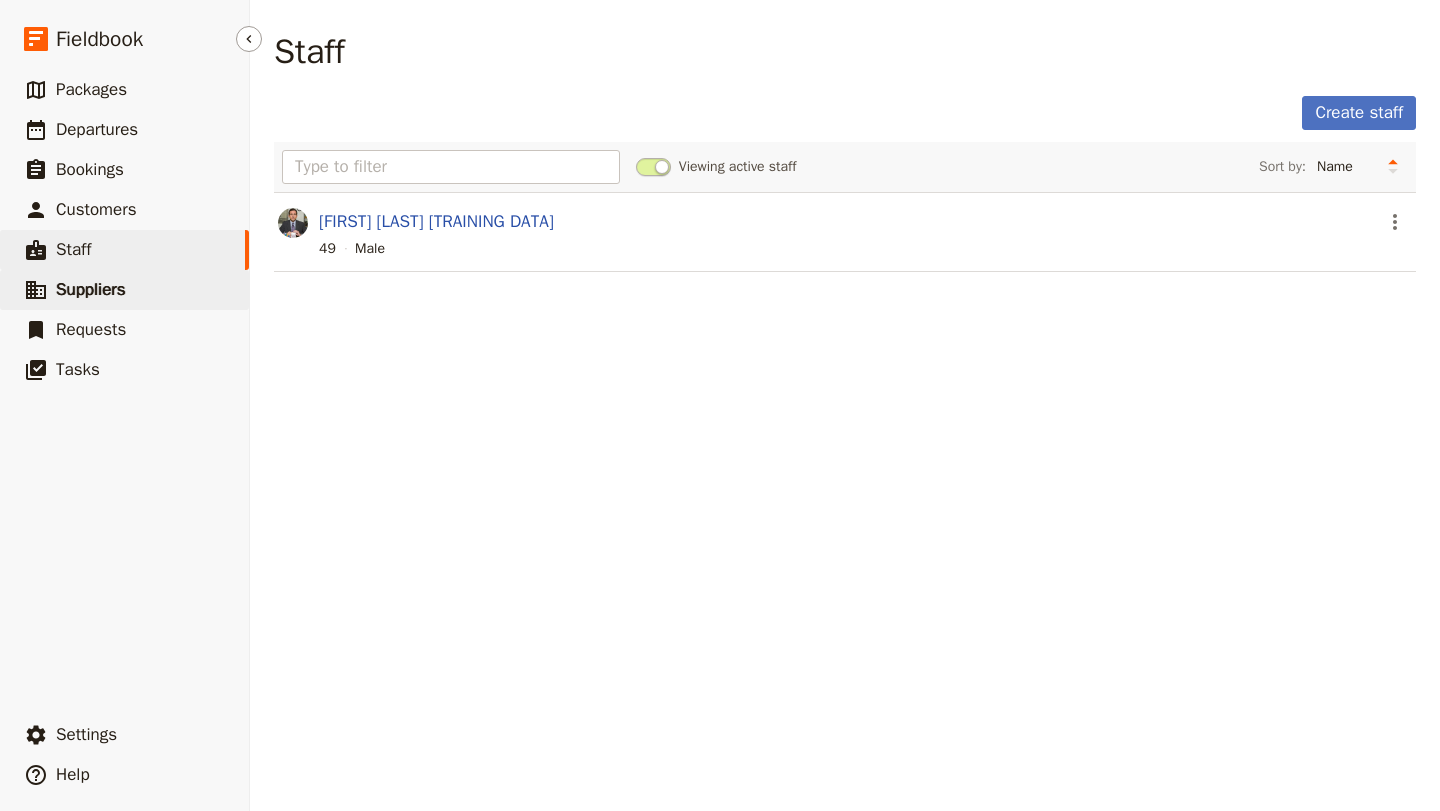 click on "​ Suppliers" at bounding box center (124, 290) 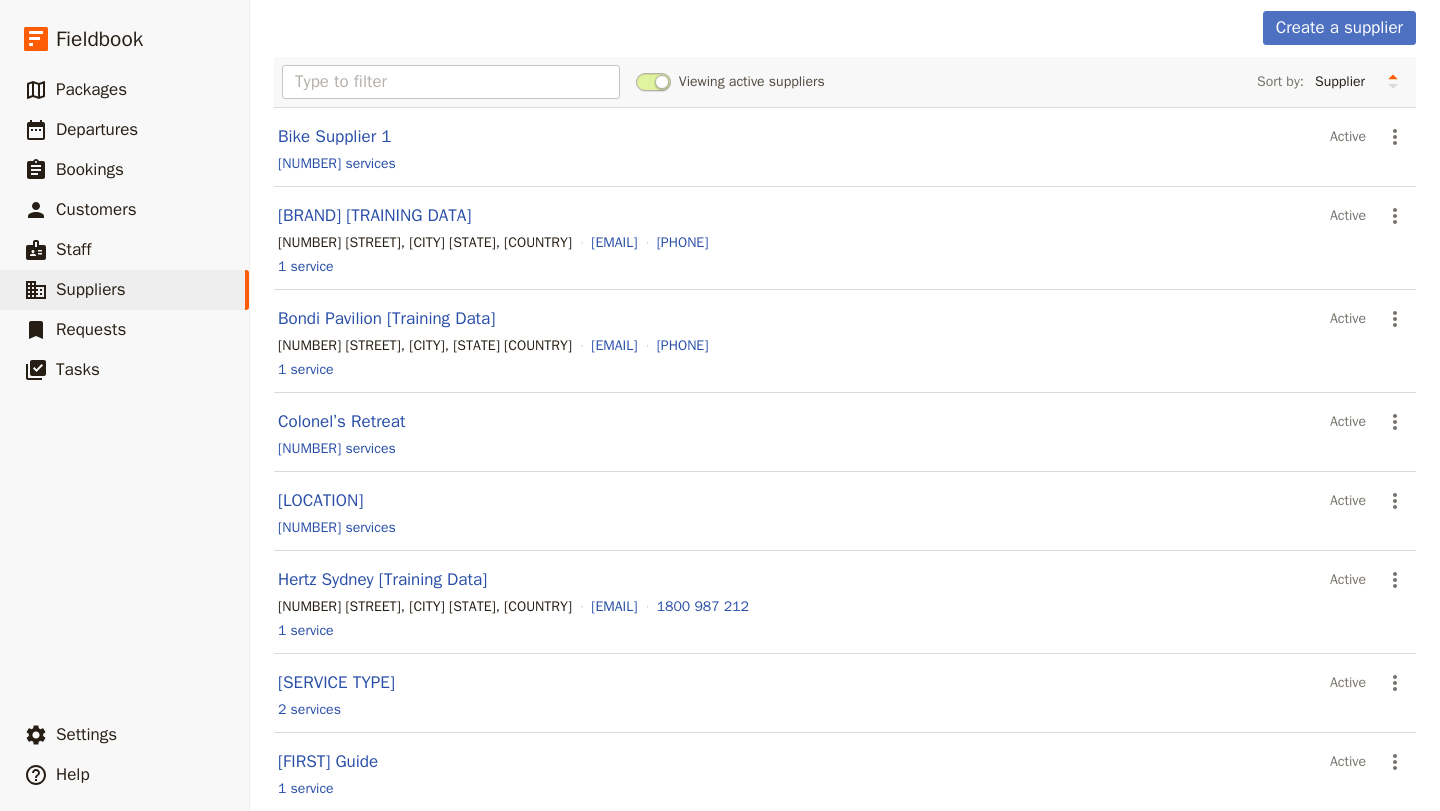 scroll, scrollTop: 0, scrollLeft: 0, axis: both 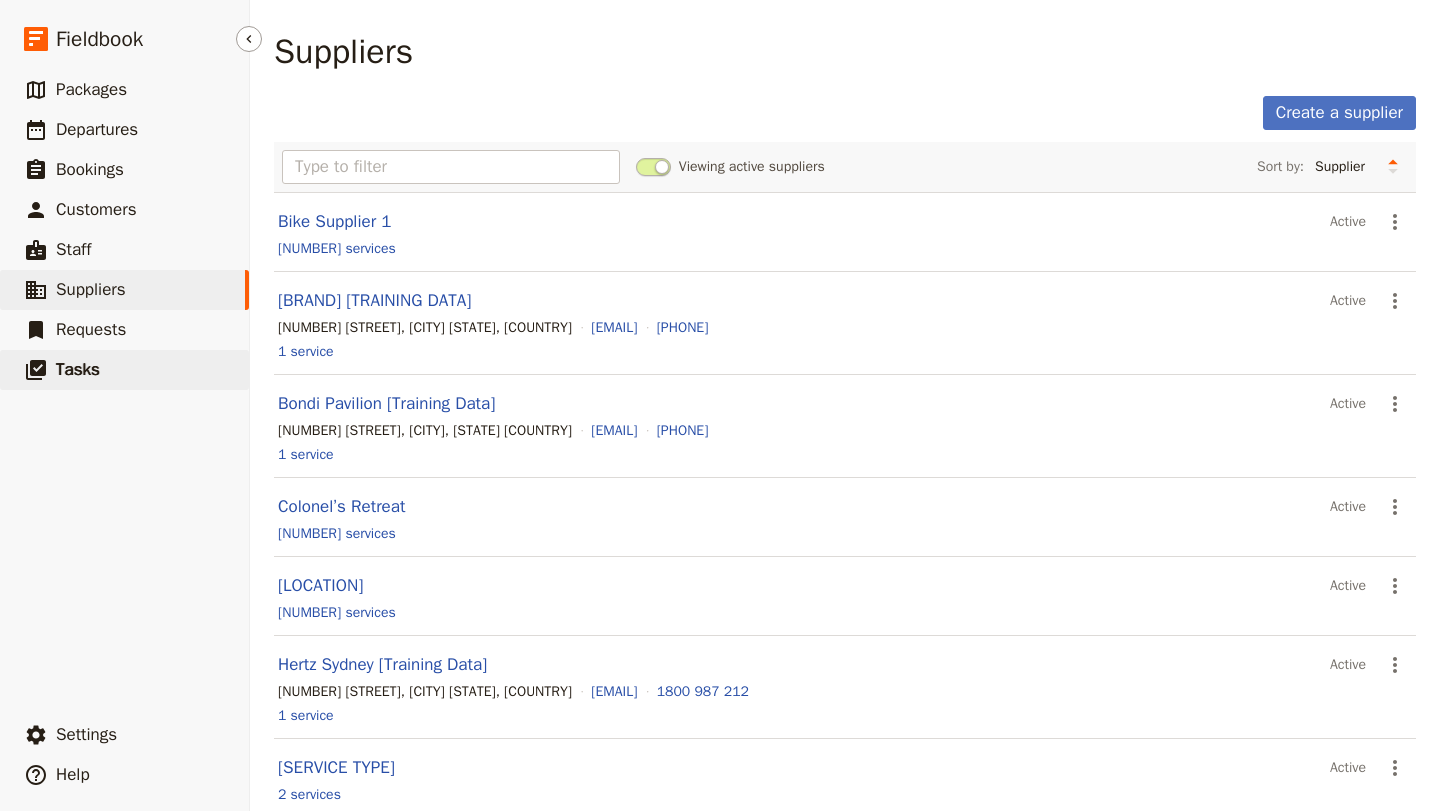click on "​ Tasks" at bounding box center [124, 370] 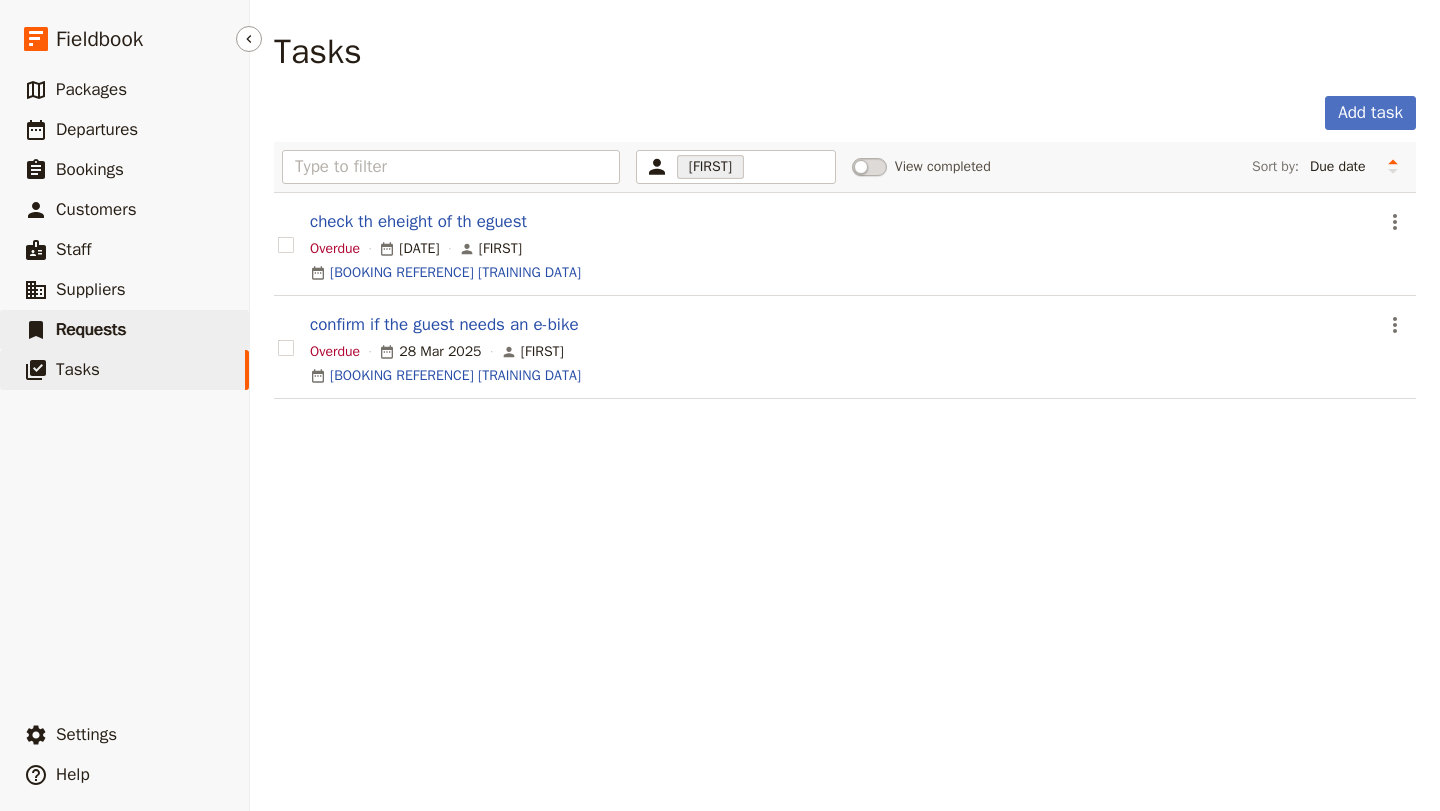 click on "Requests" at bounding box center (91, 329) 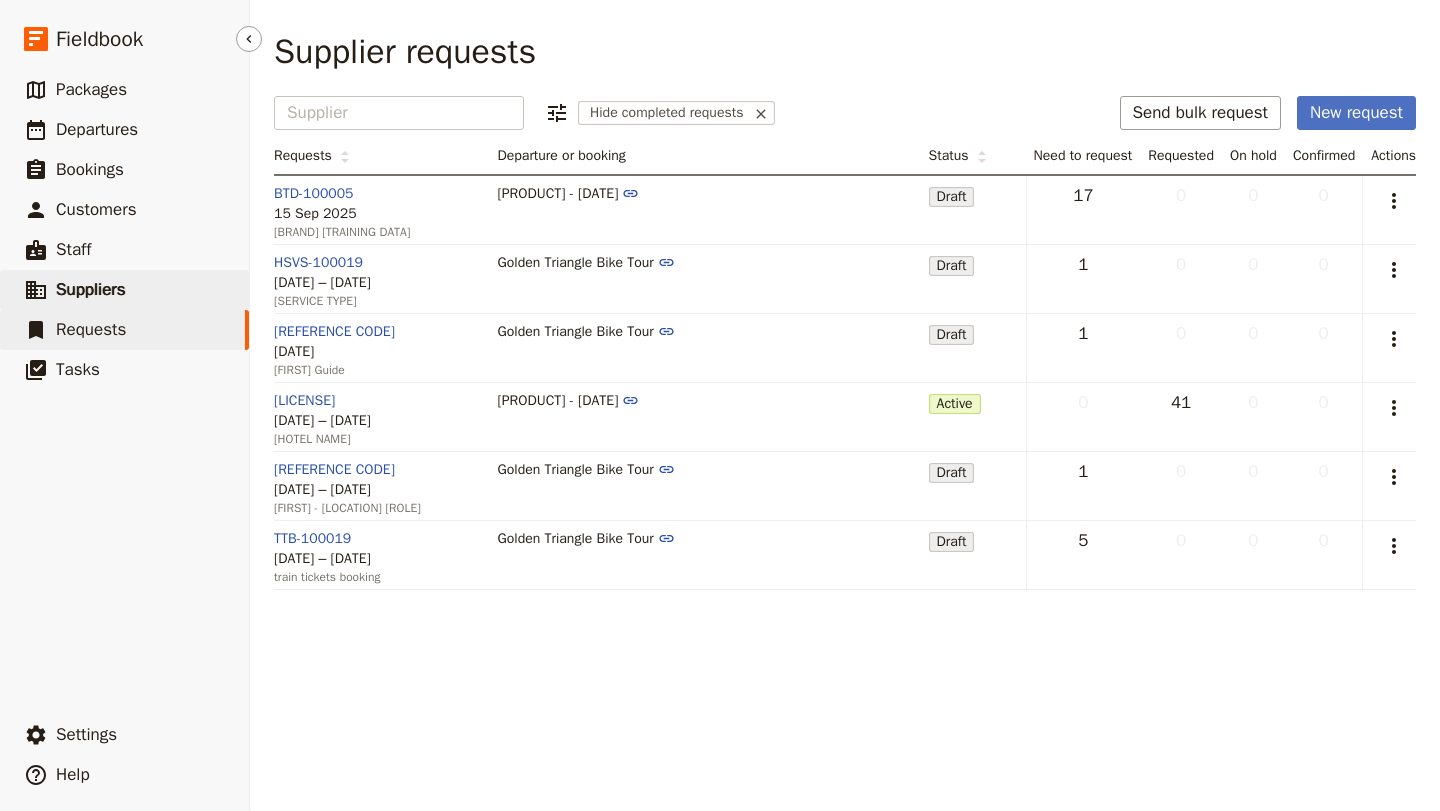 click on "​ Suppliers" at bounding box center (124, 290) 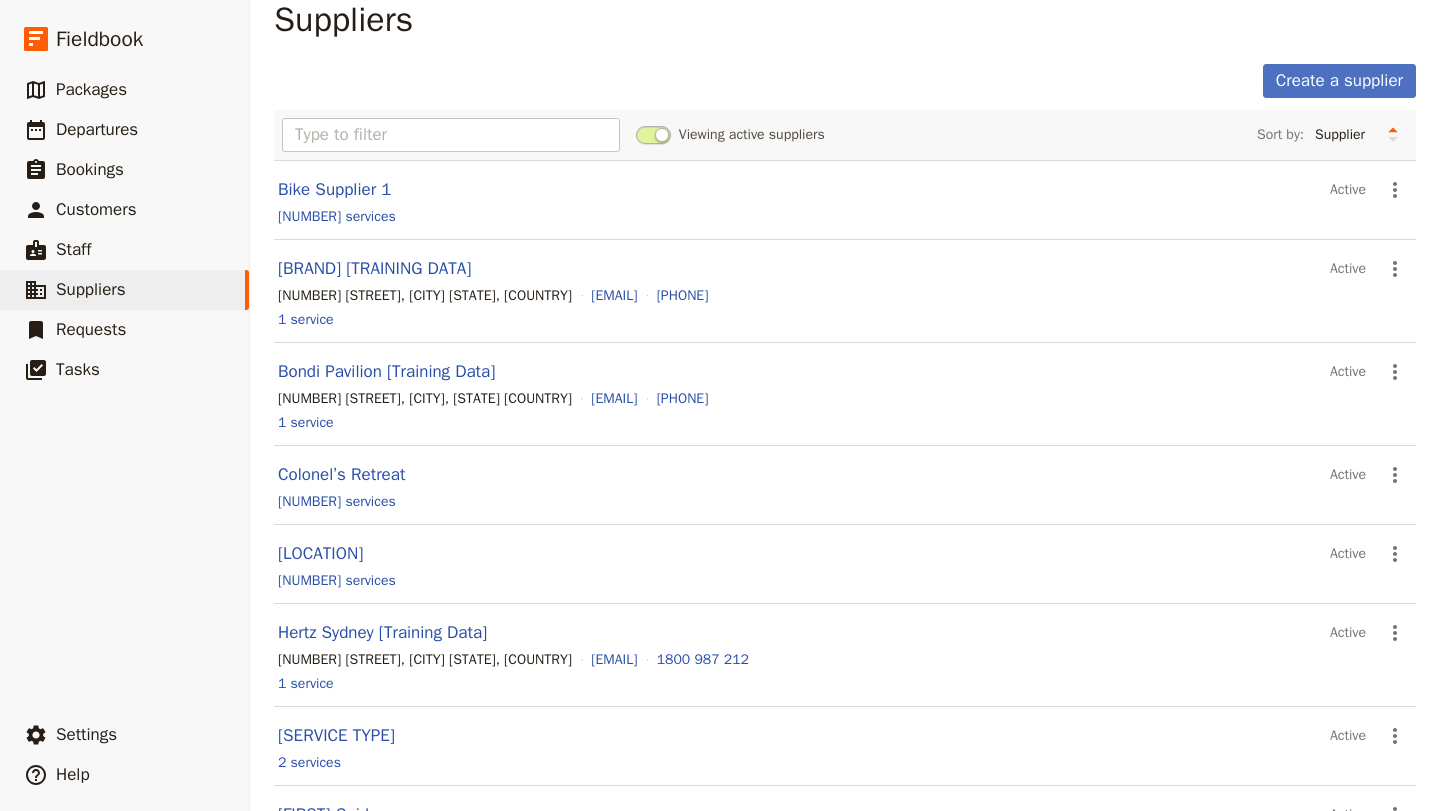 scroll, scrollTop: 0, scrollLeft: 0, axis: both 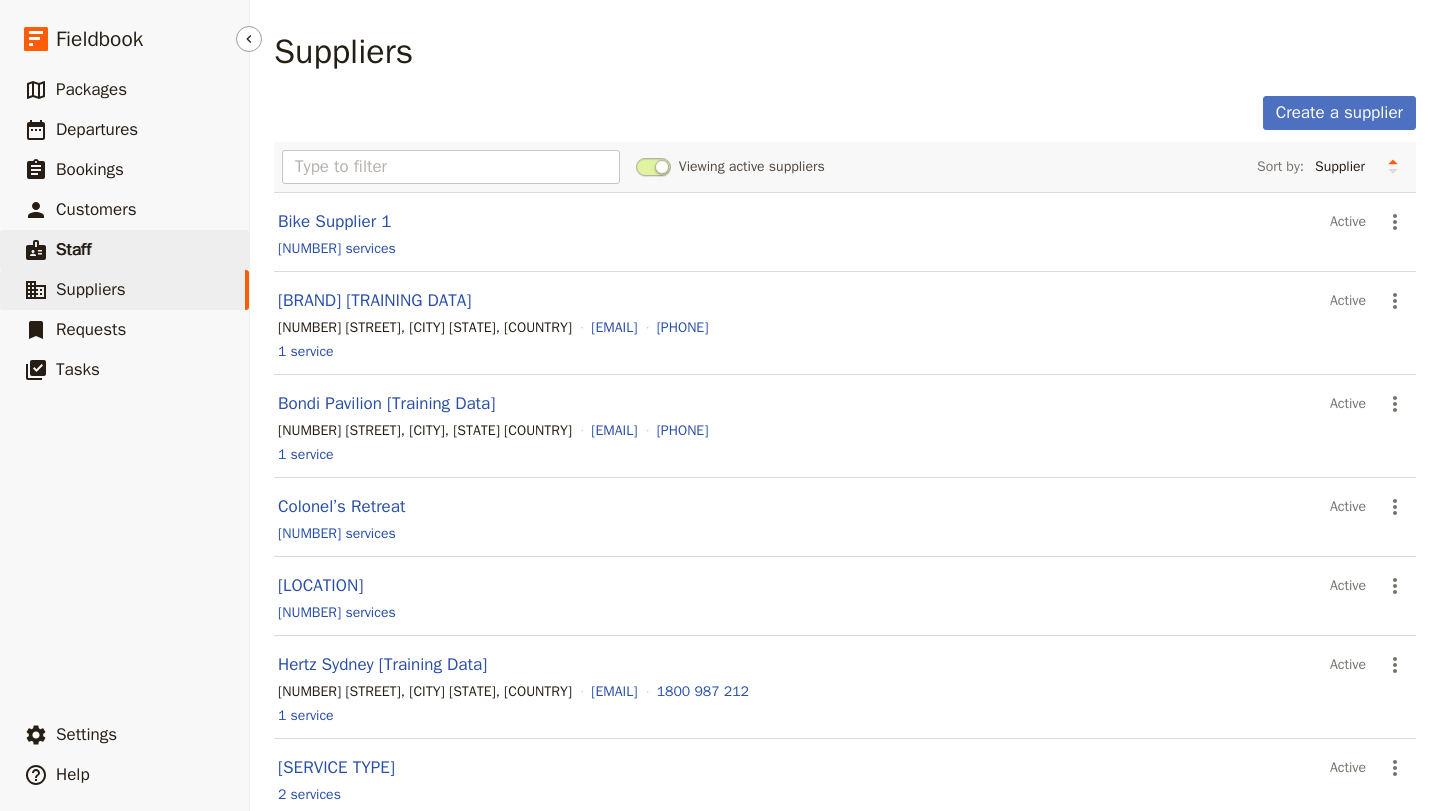 click on "​ [ROLE]" at bounding box center [124, 250] 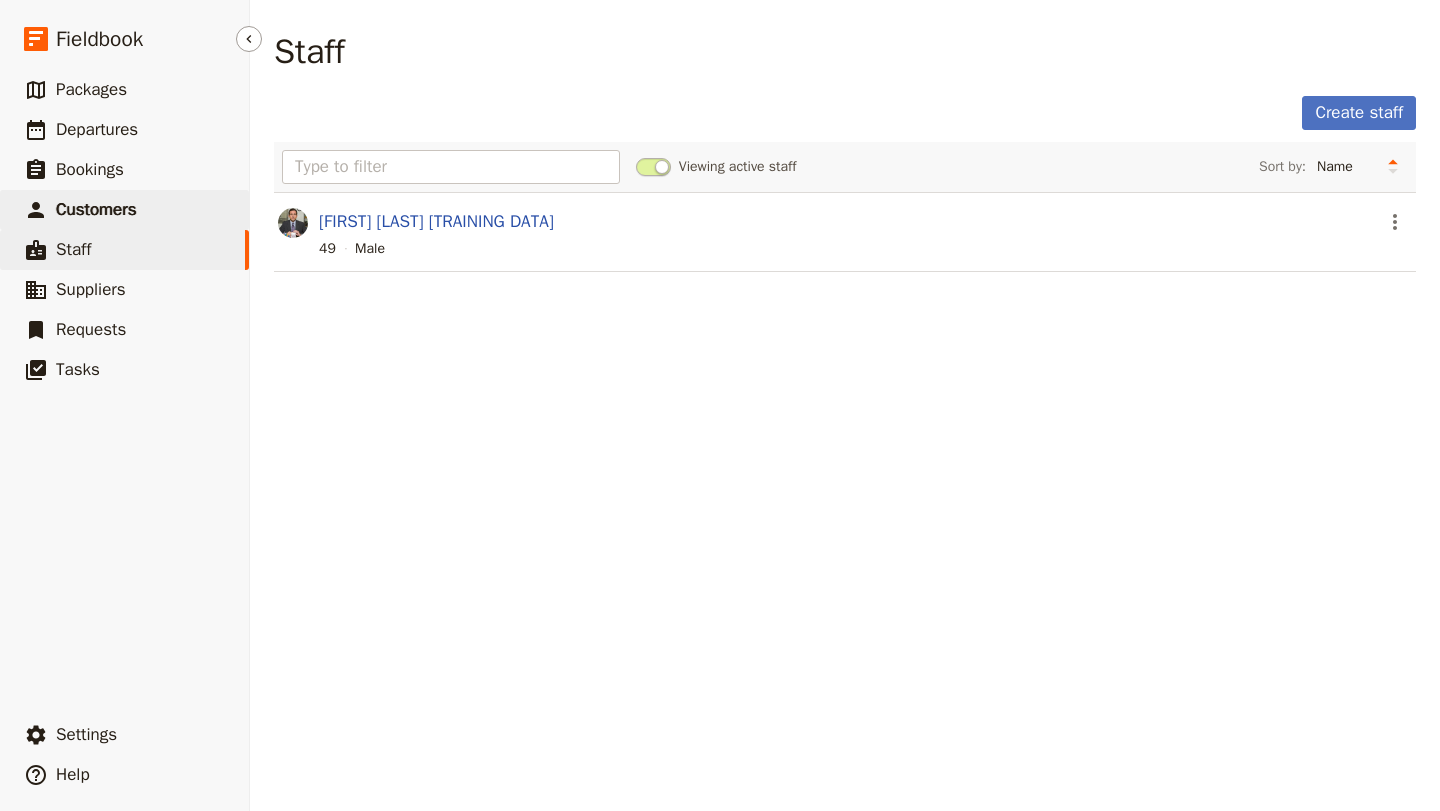 click on "Customers" at bounding box center (96, 209) 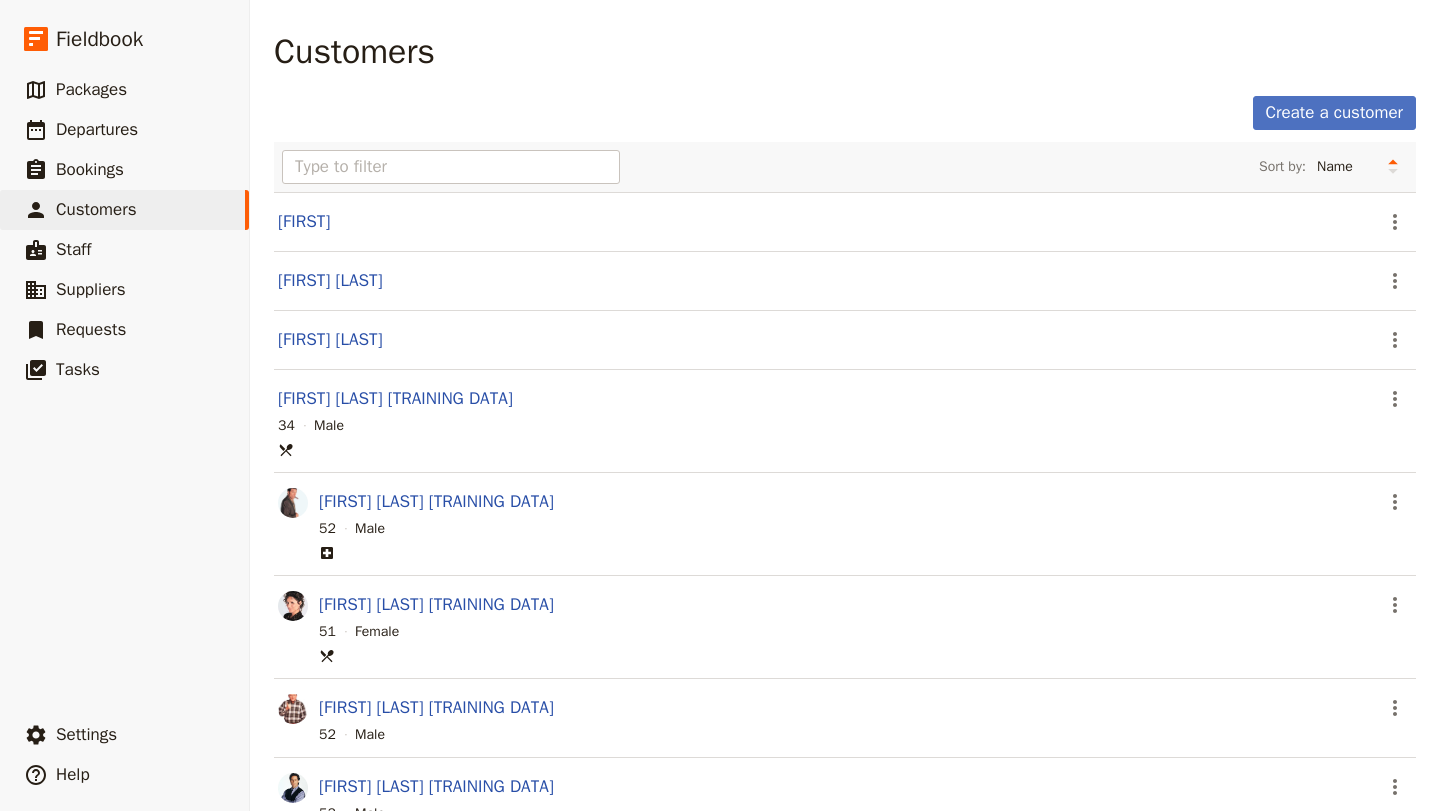scroll, scrollTop: 0, scrollLeft: 0, axis: both 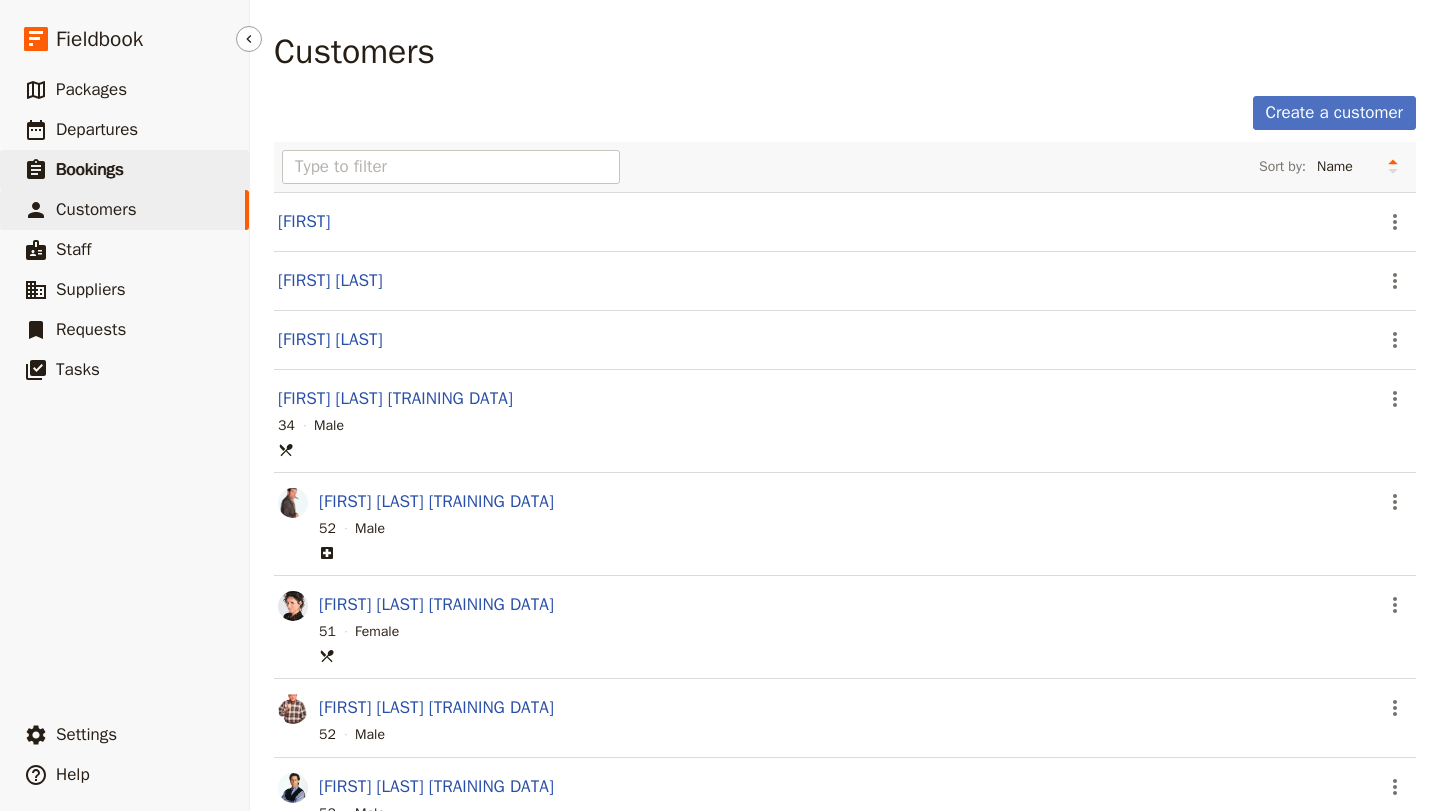 click on "​ [APP NAME]" at bounding box center [124, 170] 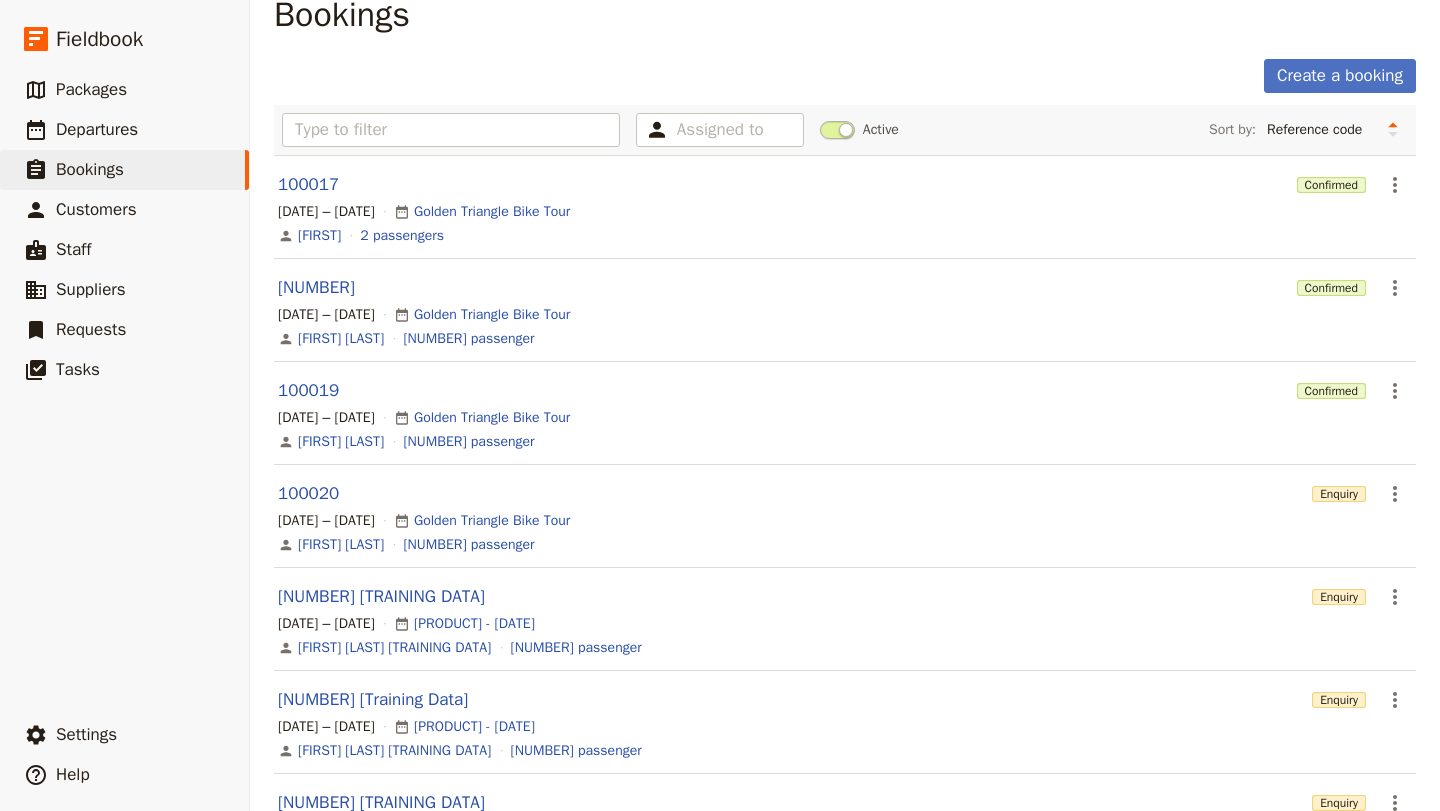 scroll, scrollTop: 0, scrollLeft: 0, axis: both 